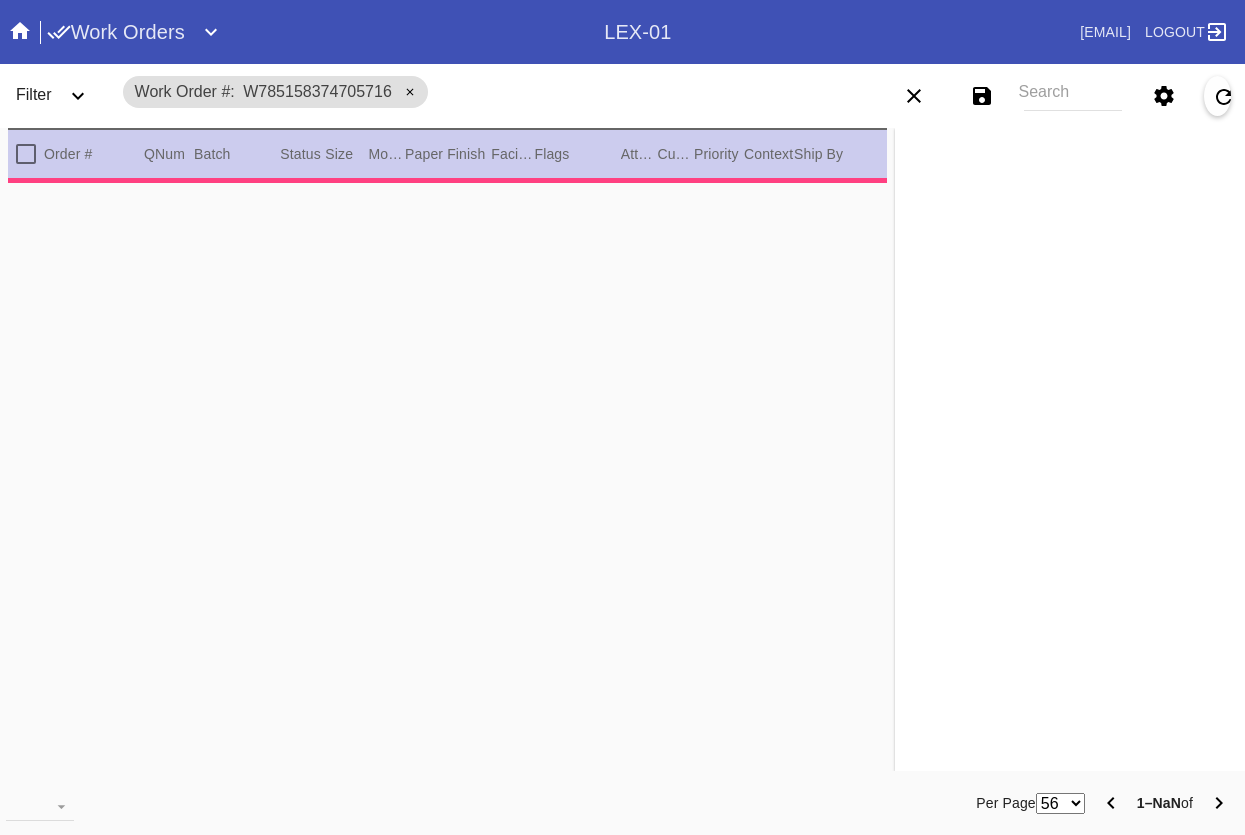 scroll, scrollTop: 0, scrollLeft: 0, axis: both 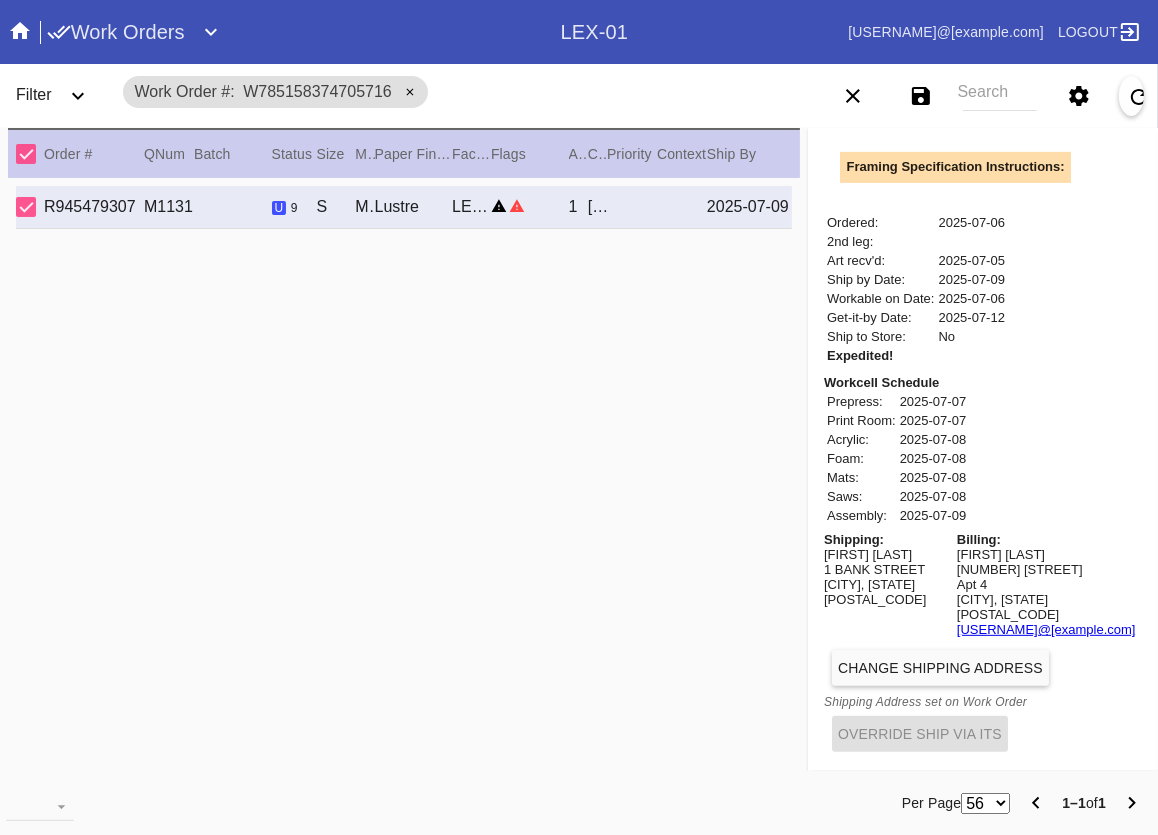 click on "Change Shipping Address" at bounding box center [940, 668] 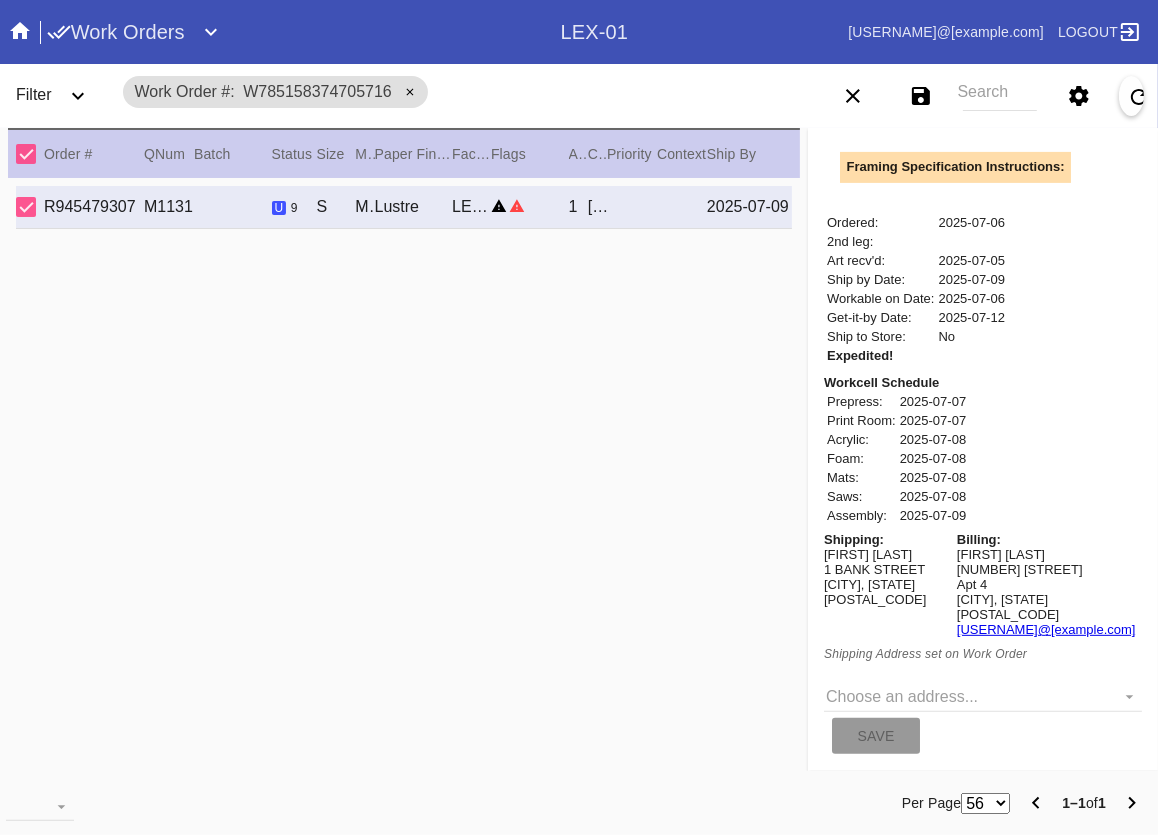 scroll, scrollTop: 677, scrollLeft: 0, axis: vertical 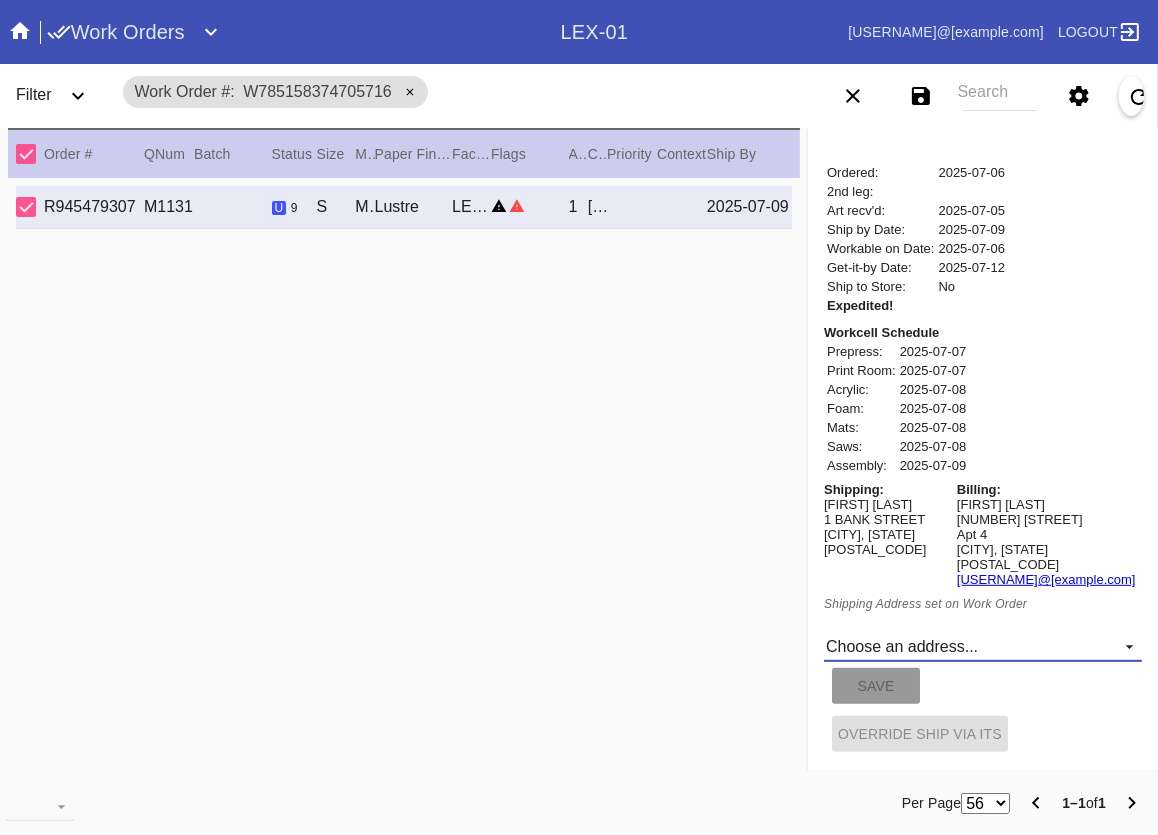 click on "Choose an address... New address..." at bounding box center (983, 647) 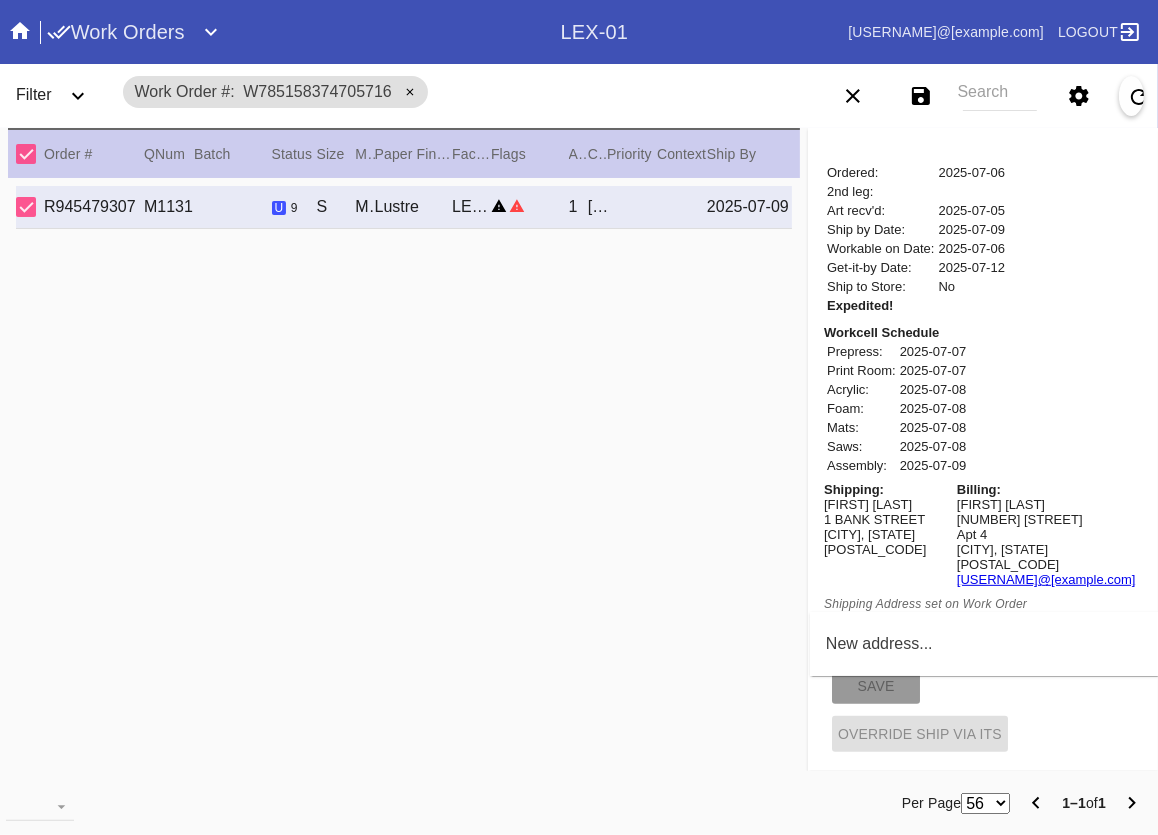 click at bounding box center [579, 417] 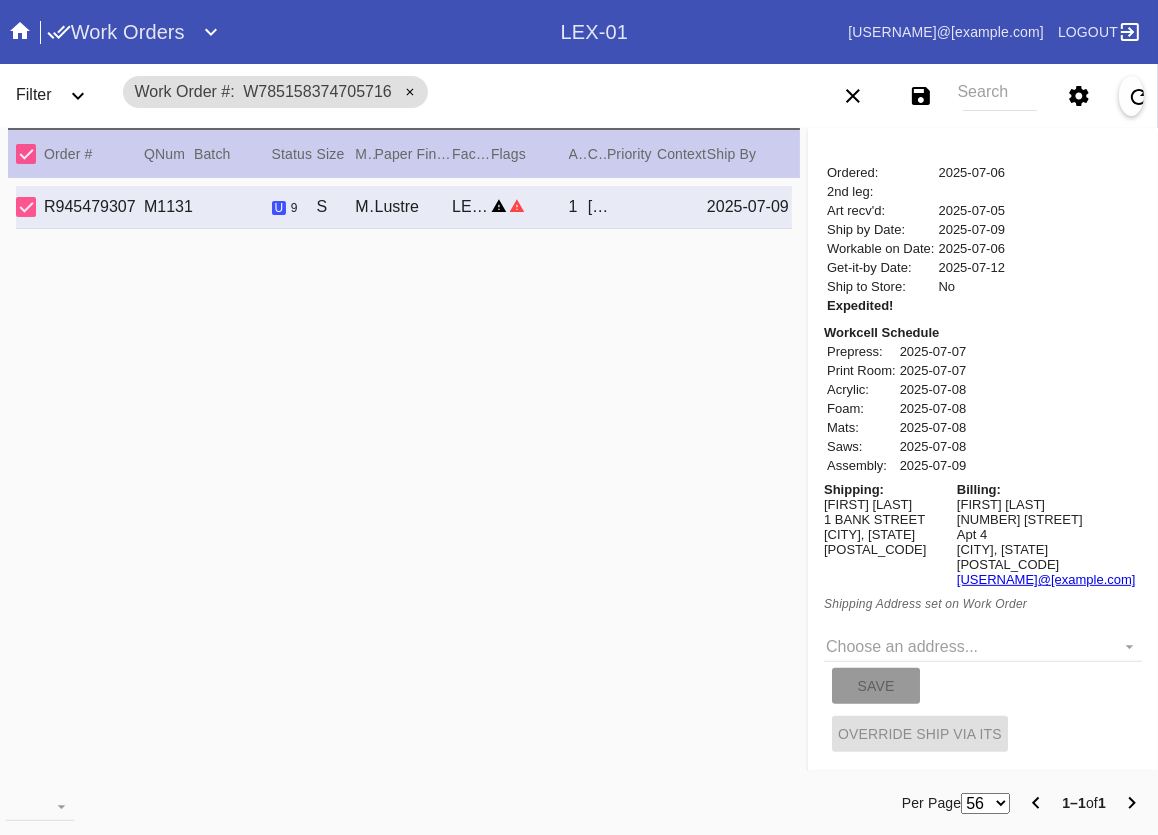 click on "R945479307 M1131 u   9 S Mercer Slim / Dove White Lustre LEX-03 1 Tate Gillie
2025-07-09" at bounding box center (404, 475) 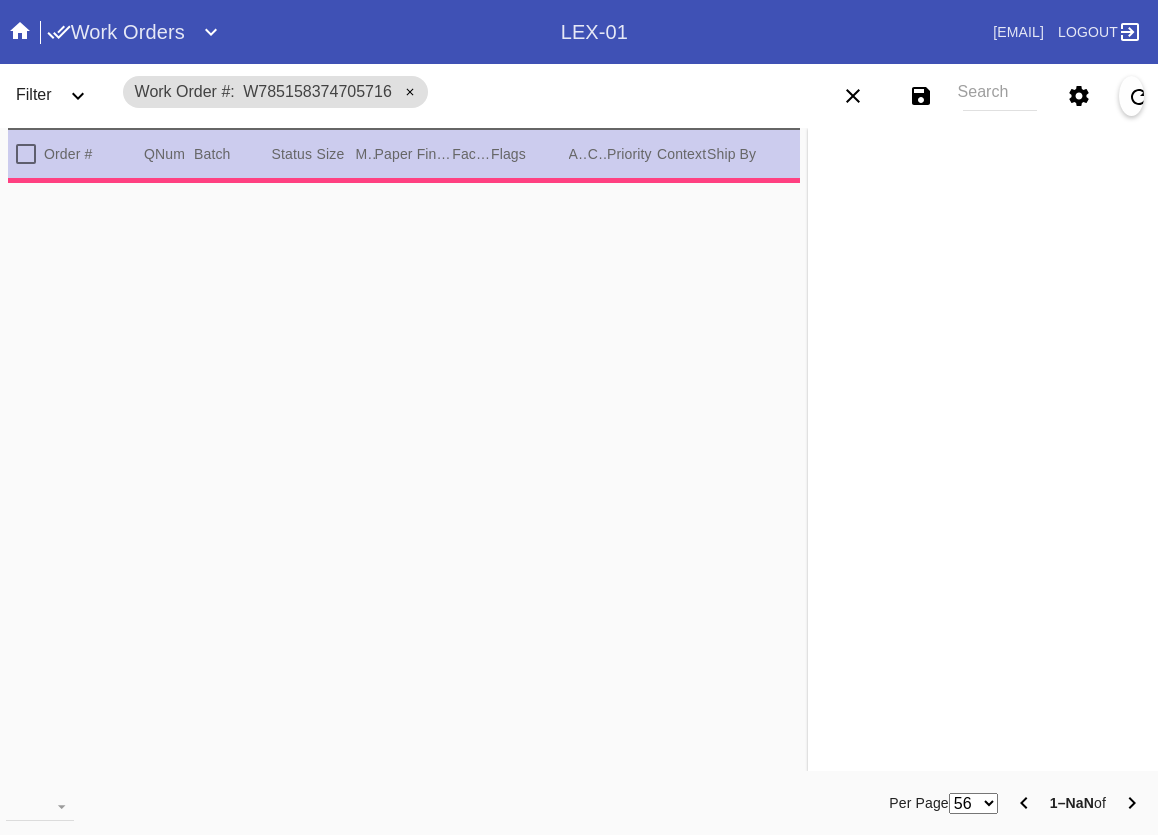 scroll, scrollTop: 0, scrollLeft: 0, axis: both 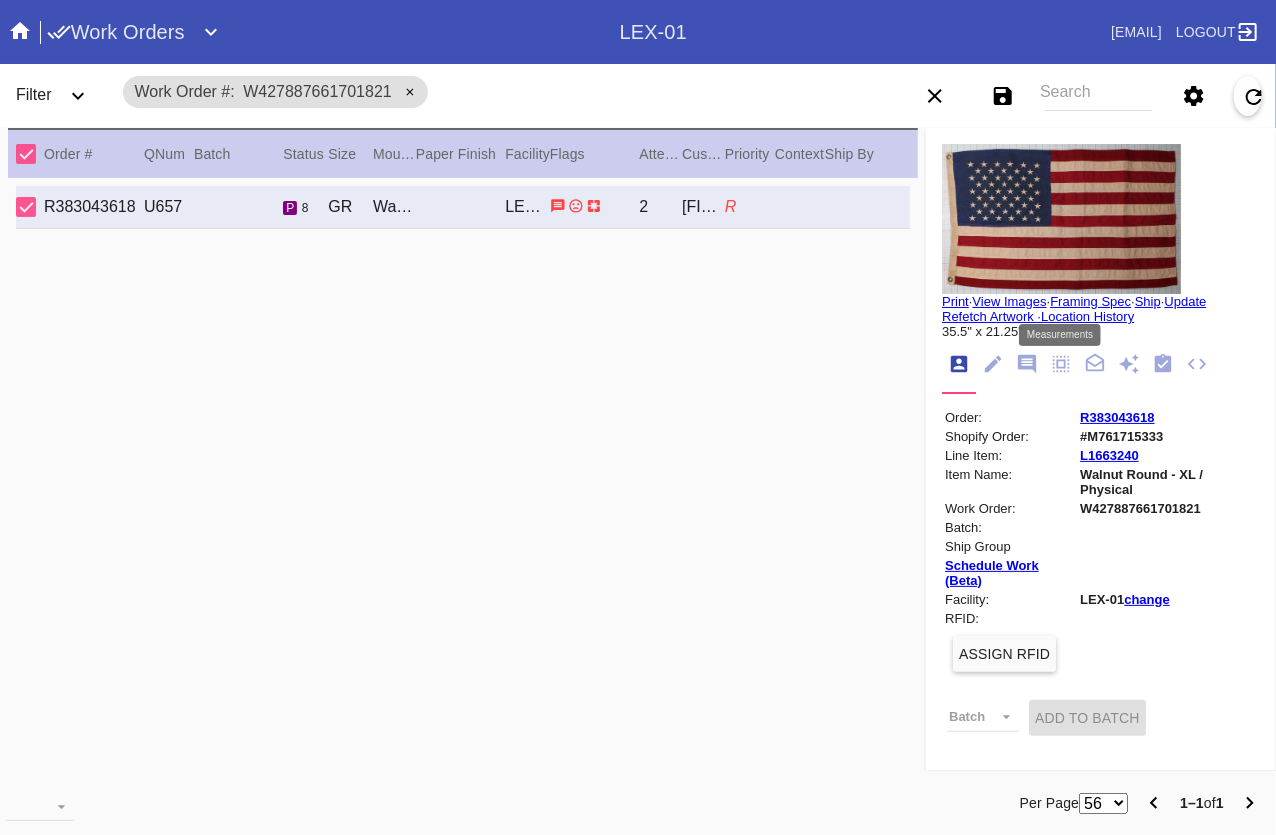 click at bounding box center (1061, 364) 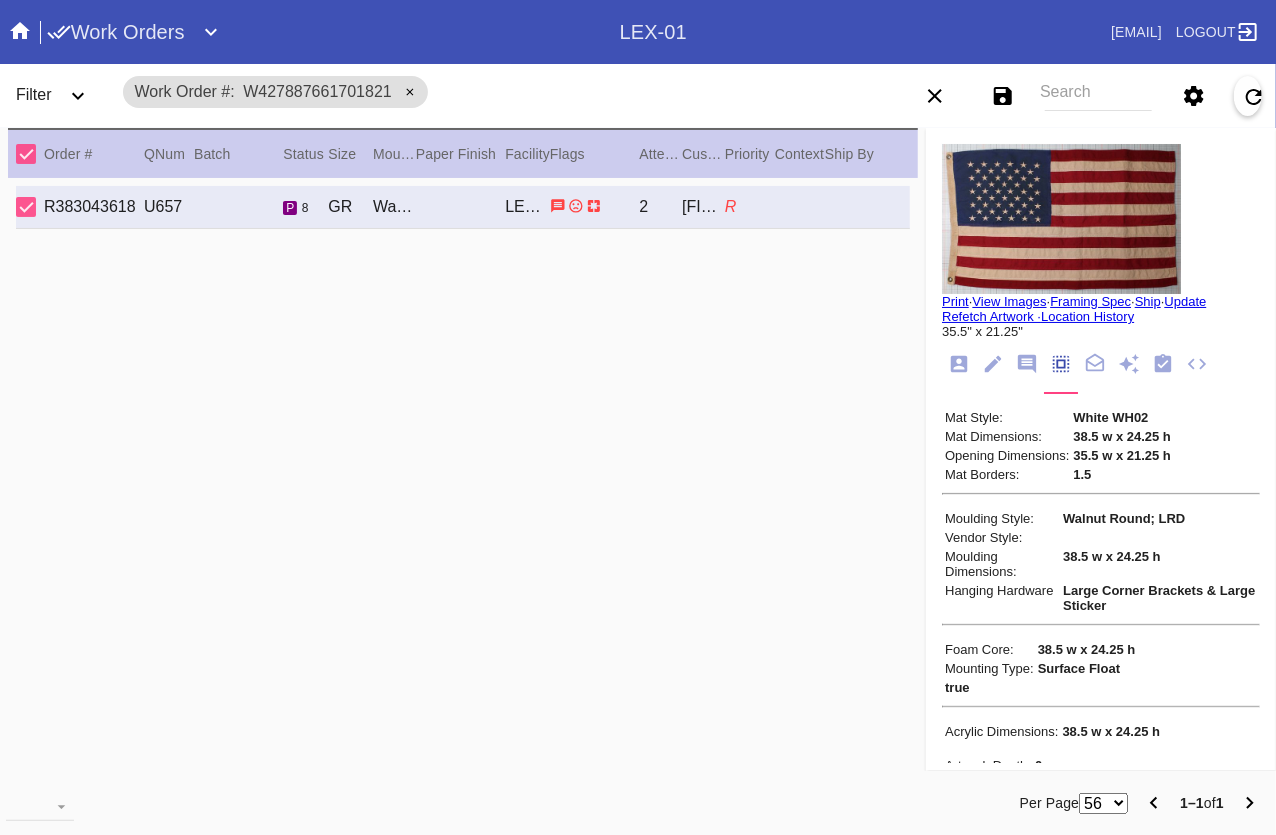 scroll, scrollTop: 65, scrollLeft: 0, axis: vertical 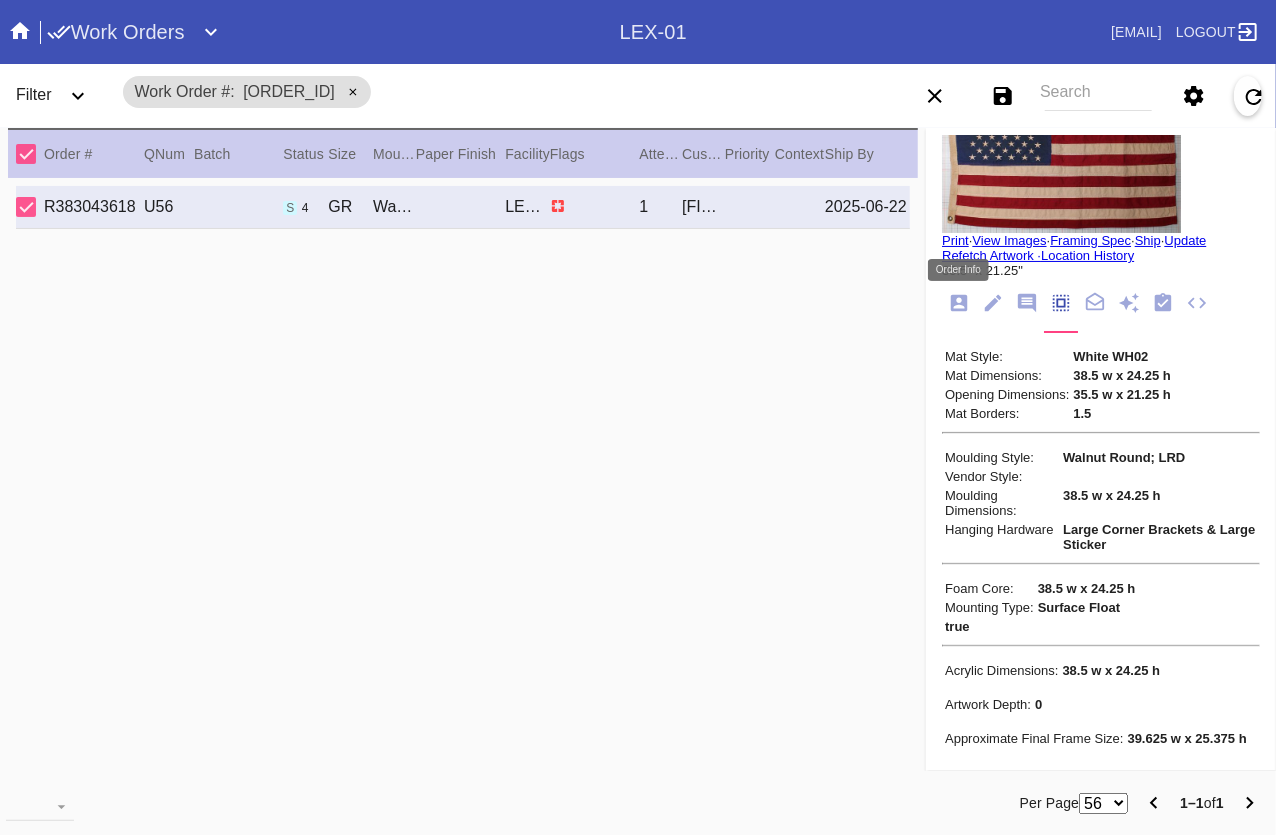 click at bounding box center (959, 303) 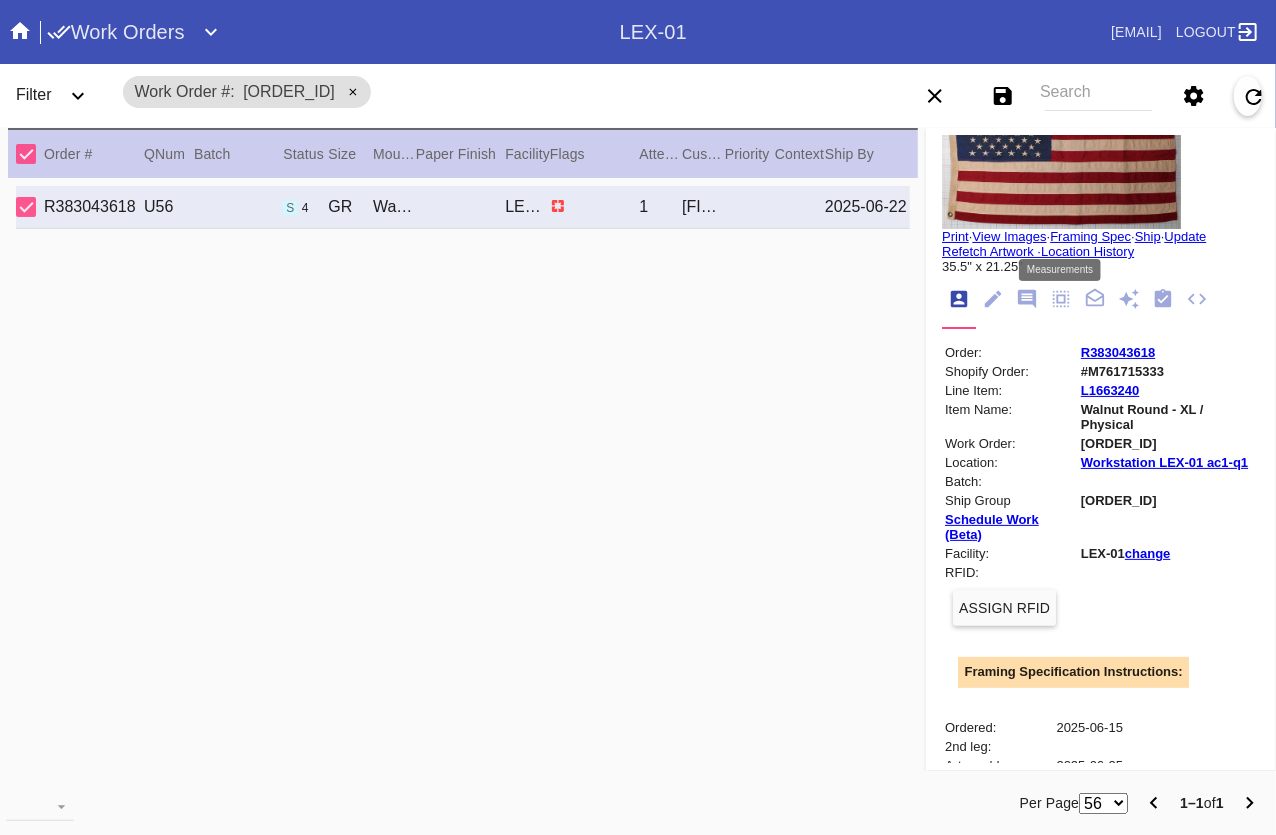 click at bounding box center (1061, 299) 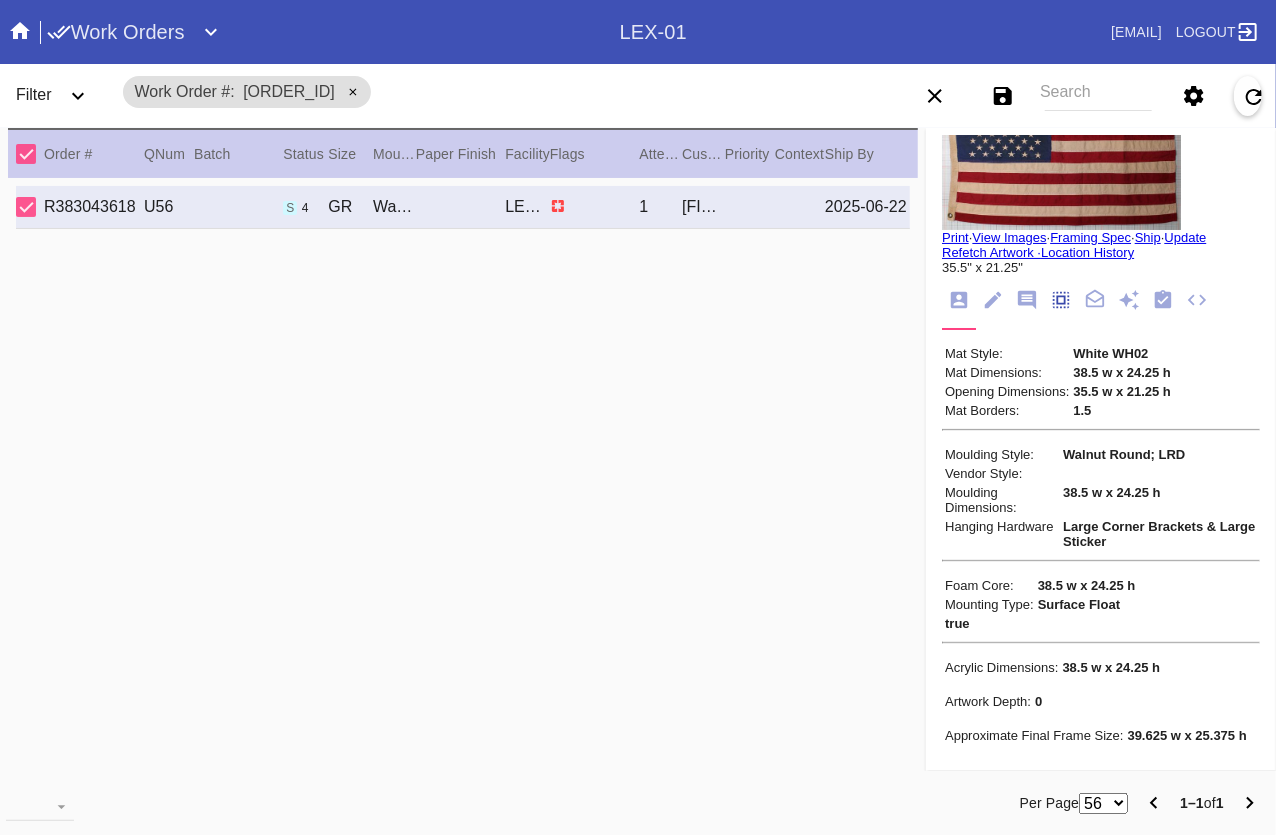 scroll, scrollTop: 173, scrollLeft: 0, axis: vertical 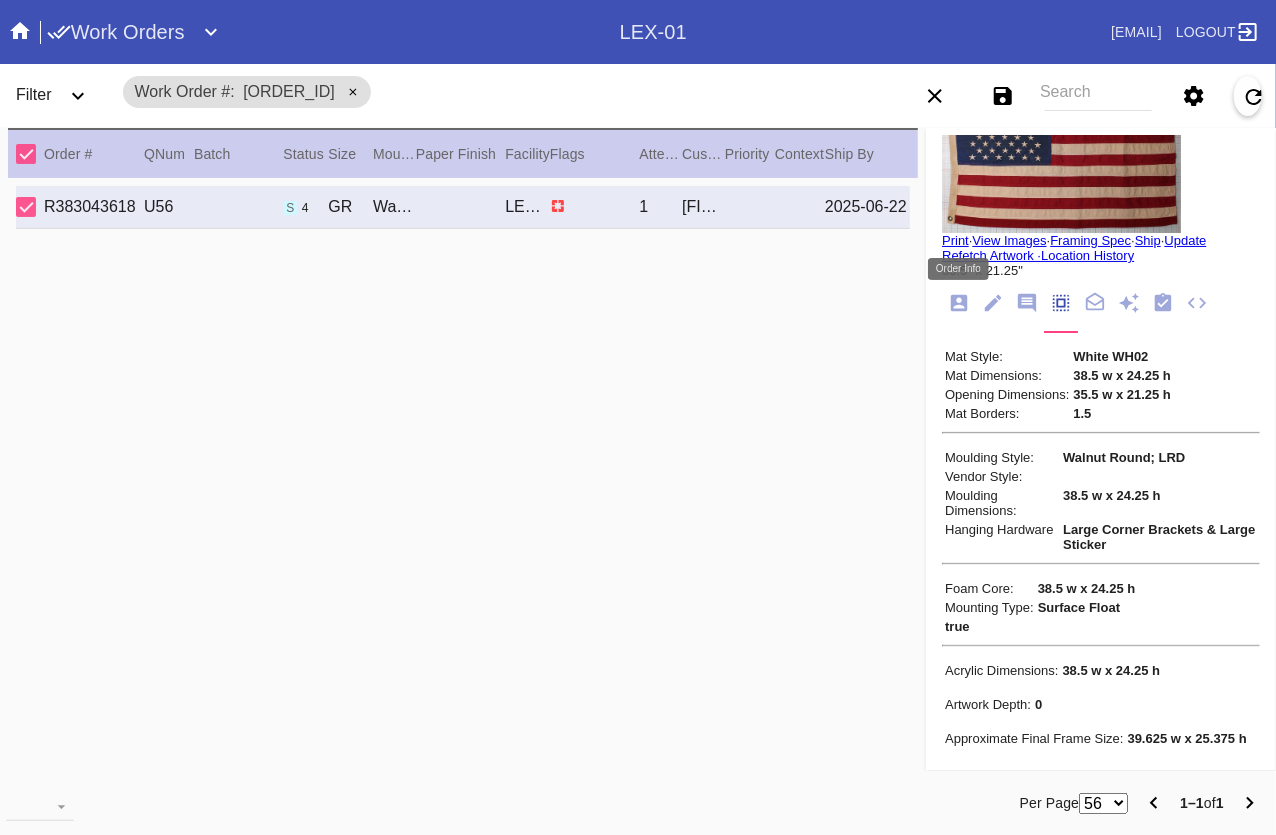 click at bounding box center [959, 303] 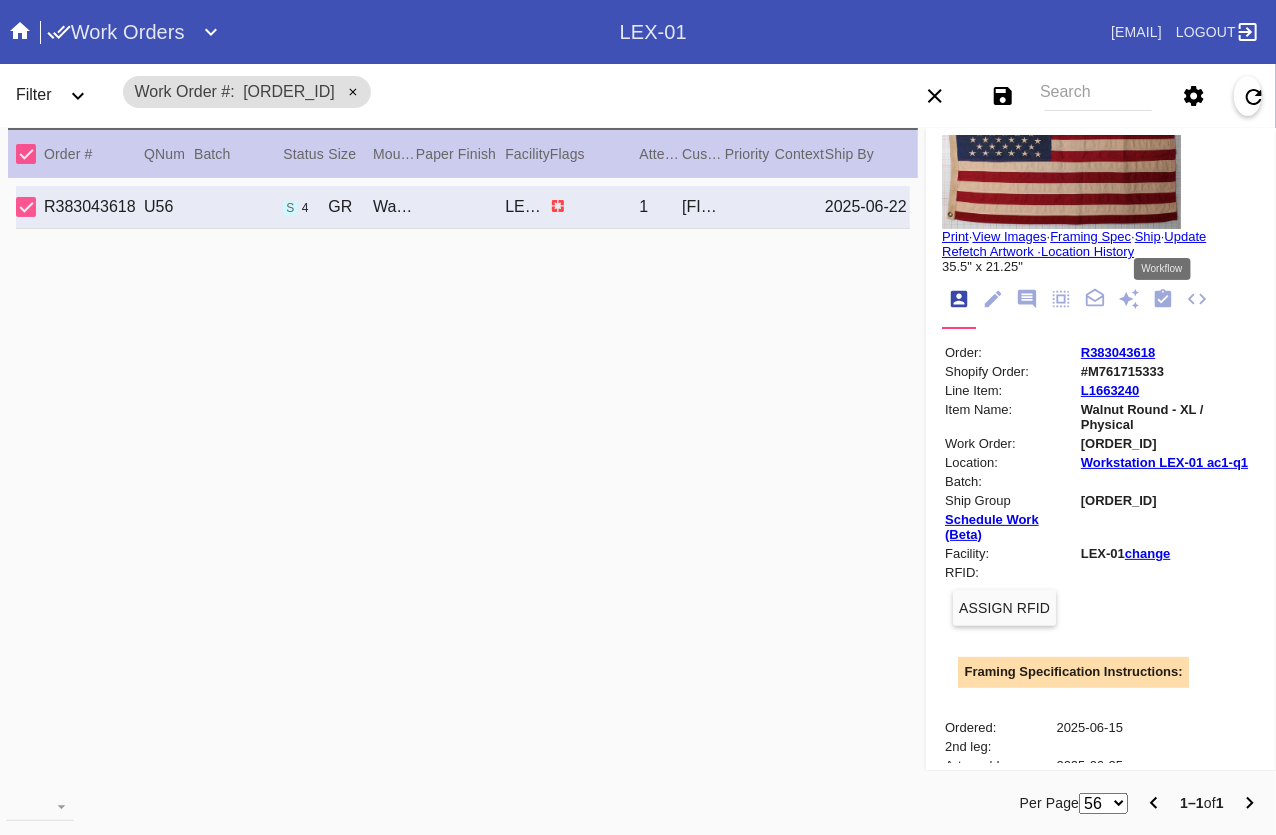 click at bounding box center (1163, 298) 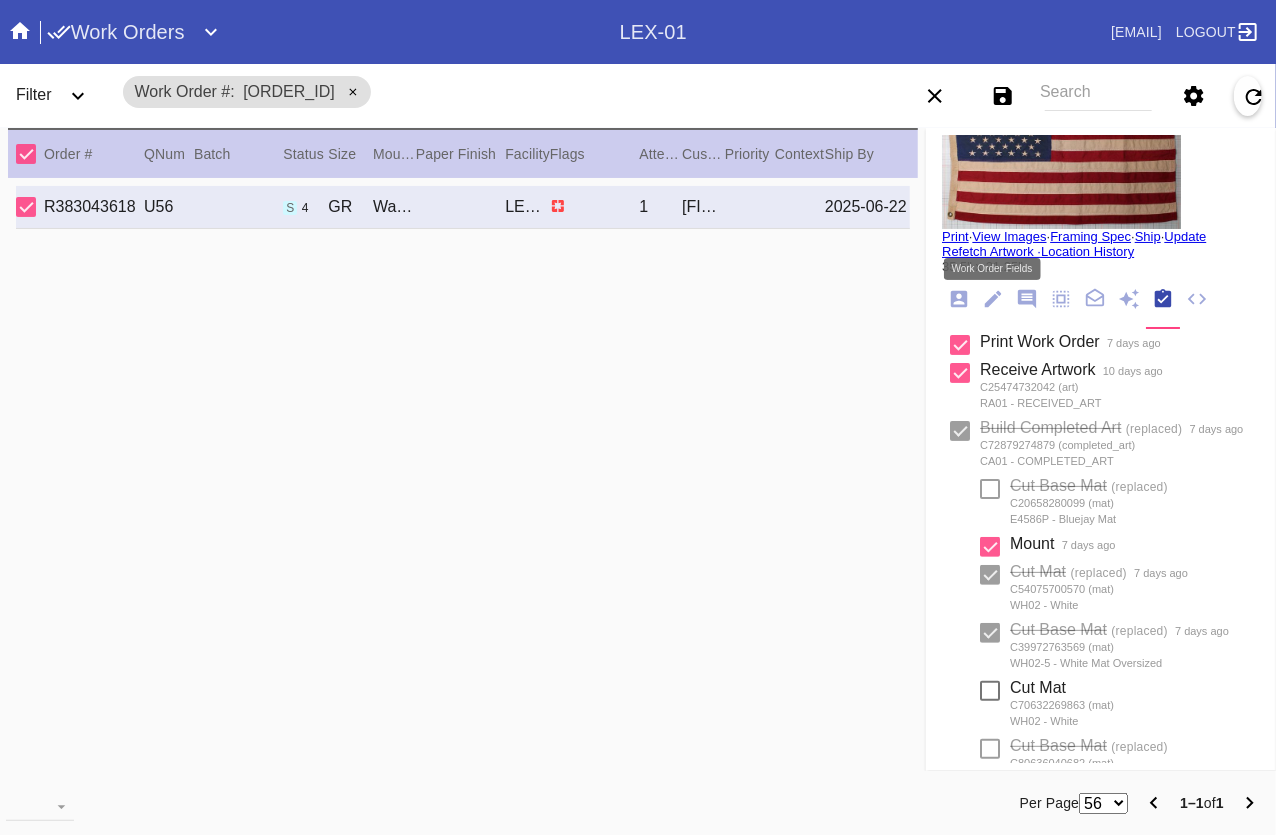 click at bounding box center [993, 299] 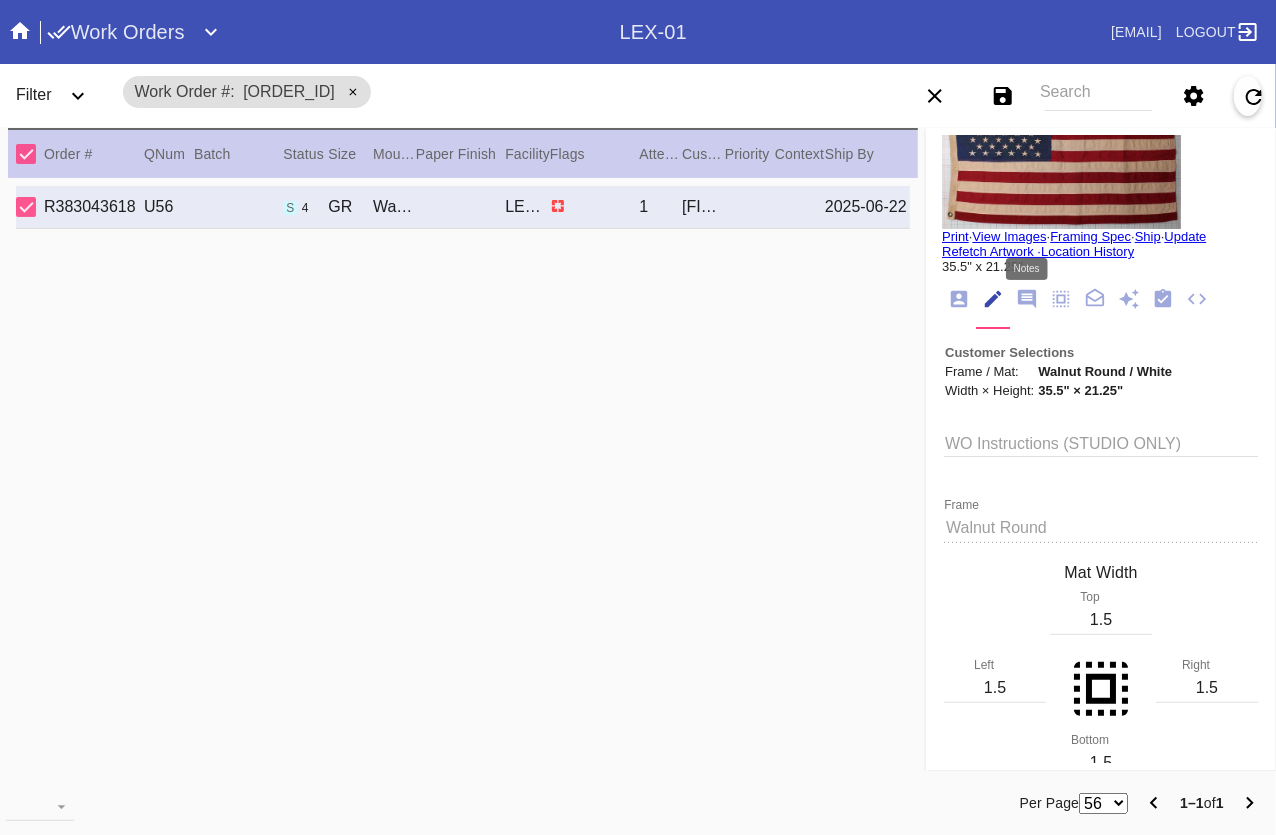 click at bounding box center [1027, 299] 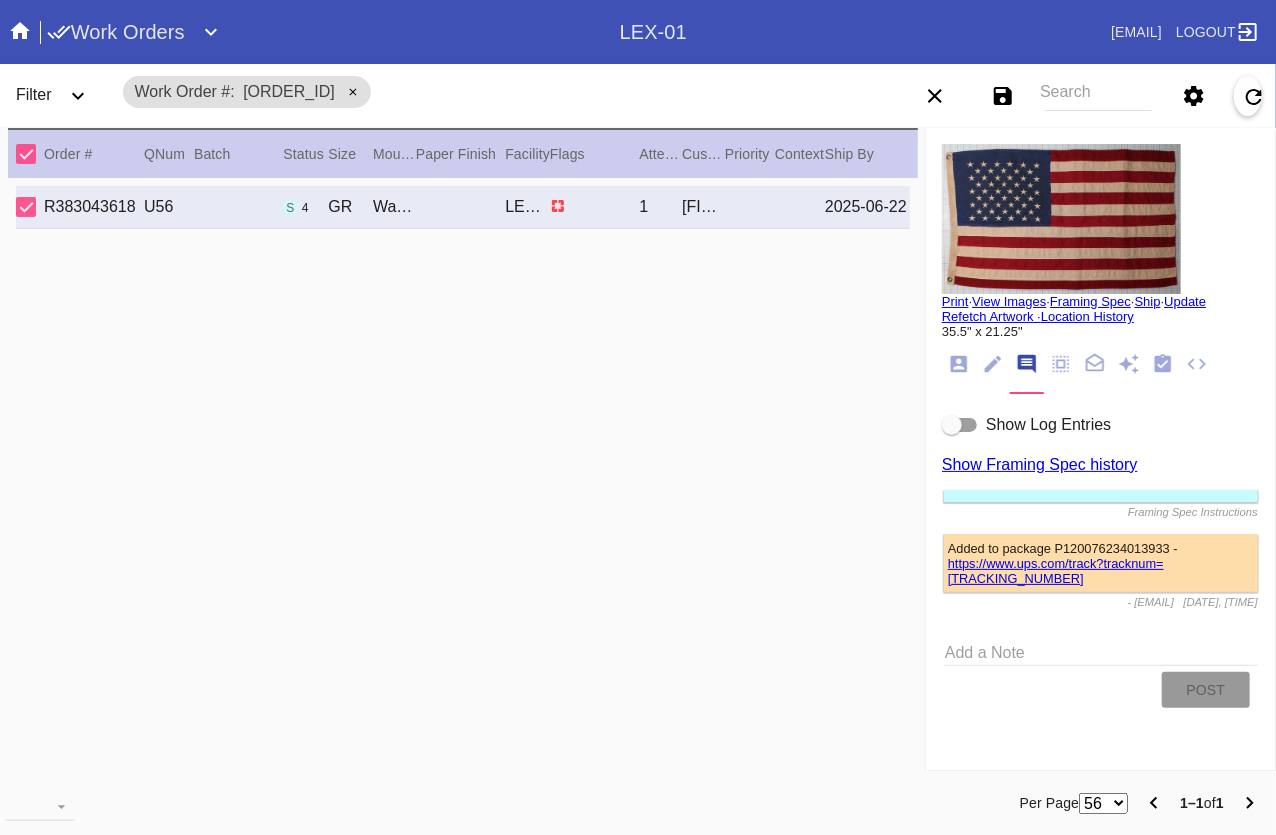 scroll, scrollTop: 0, scrollLeft: 0, axis: both 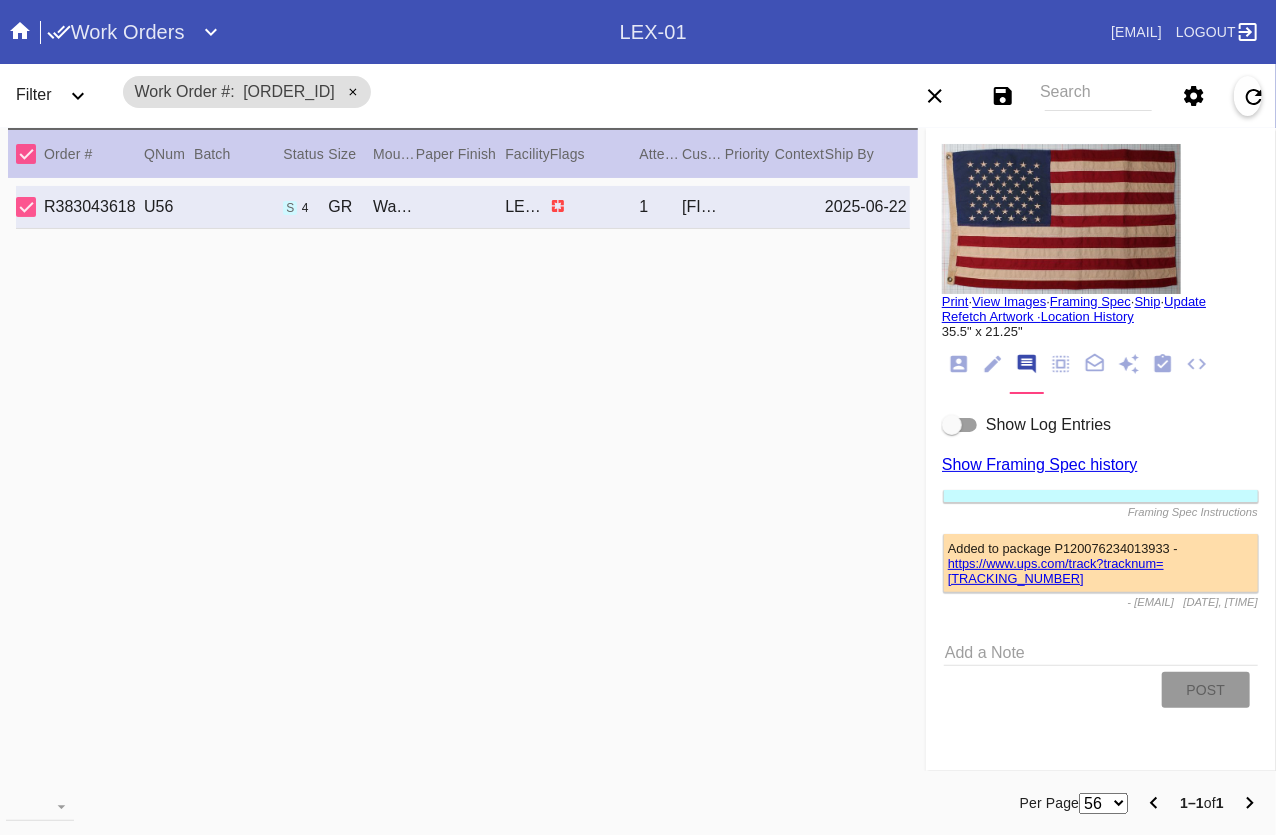click at bounding box center (960, 425) 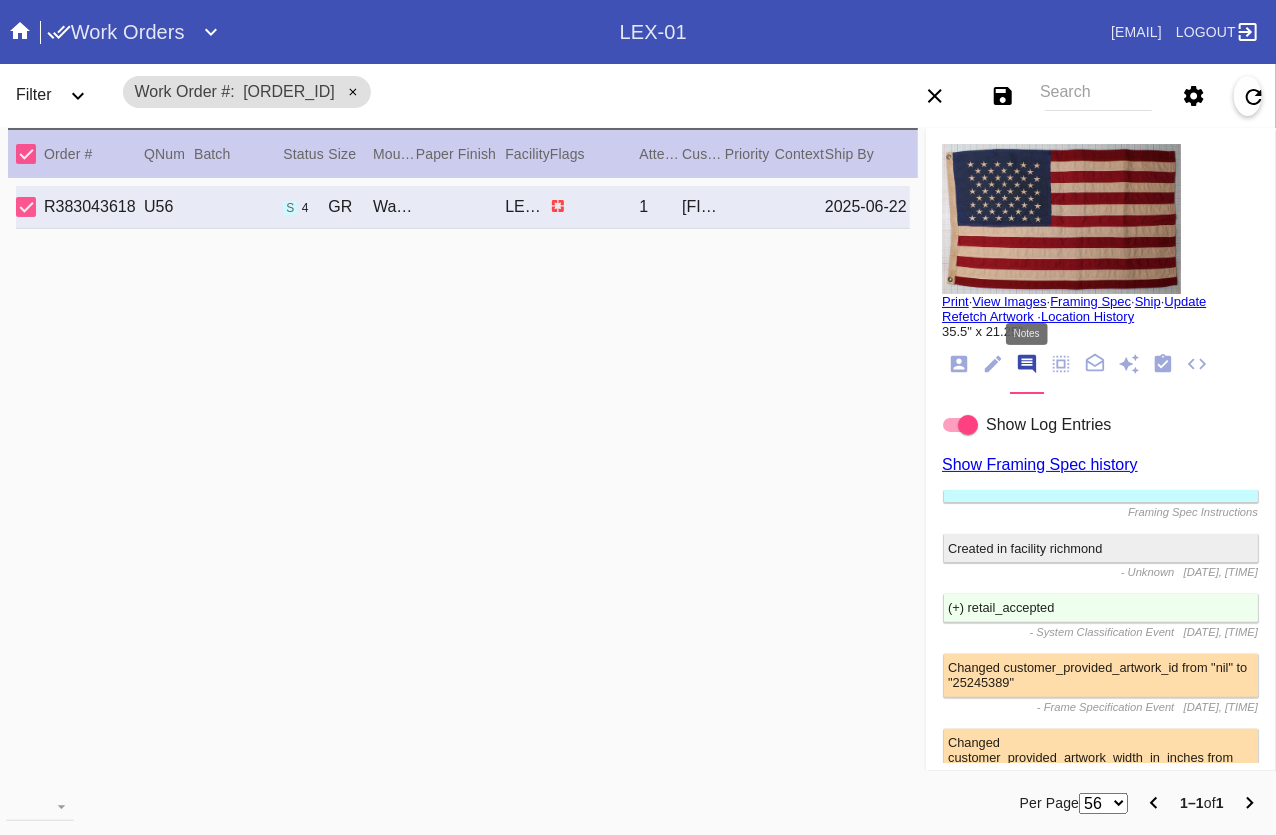 scroll, scrollTop: 0, scrollLeft: 0, axis: both 